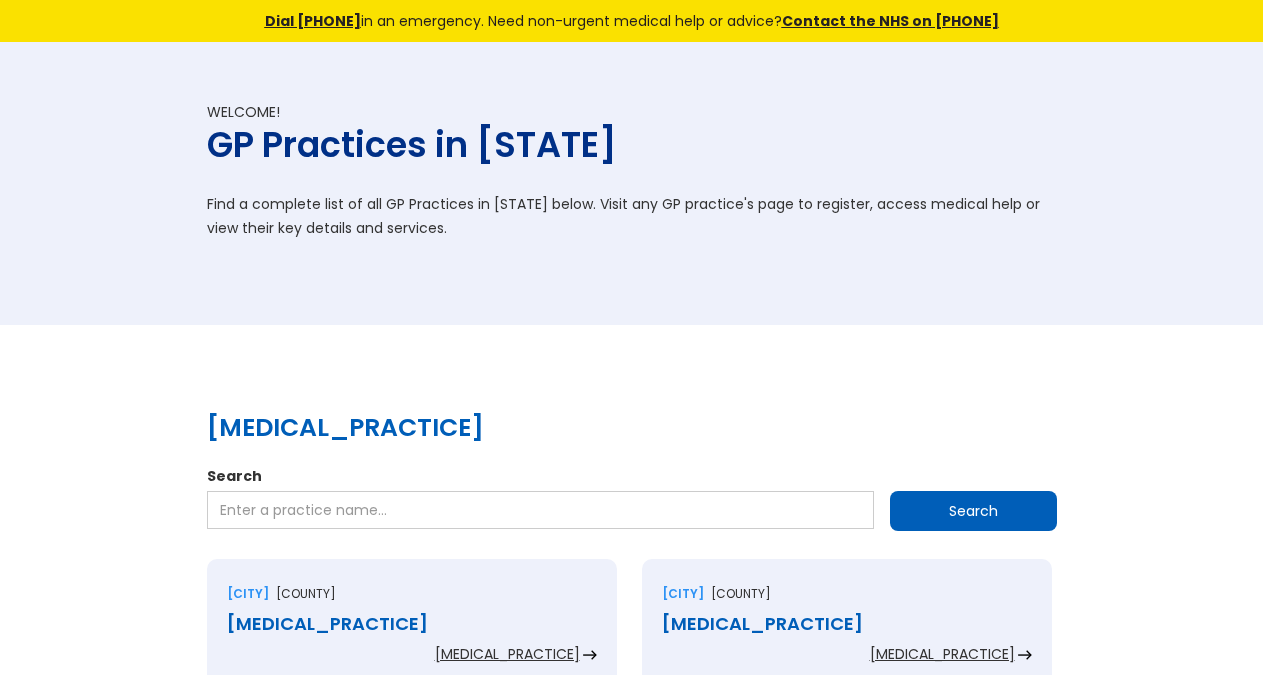 scroll, scrollTop: 816, scrollLeft: 0, axis: vertical 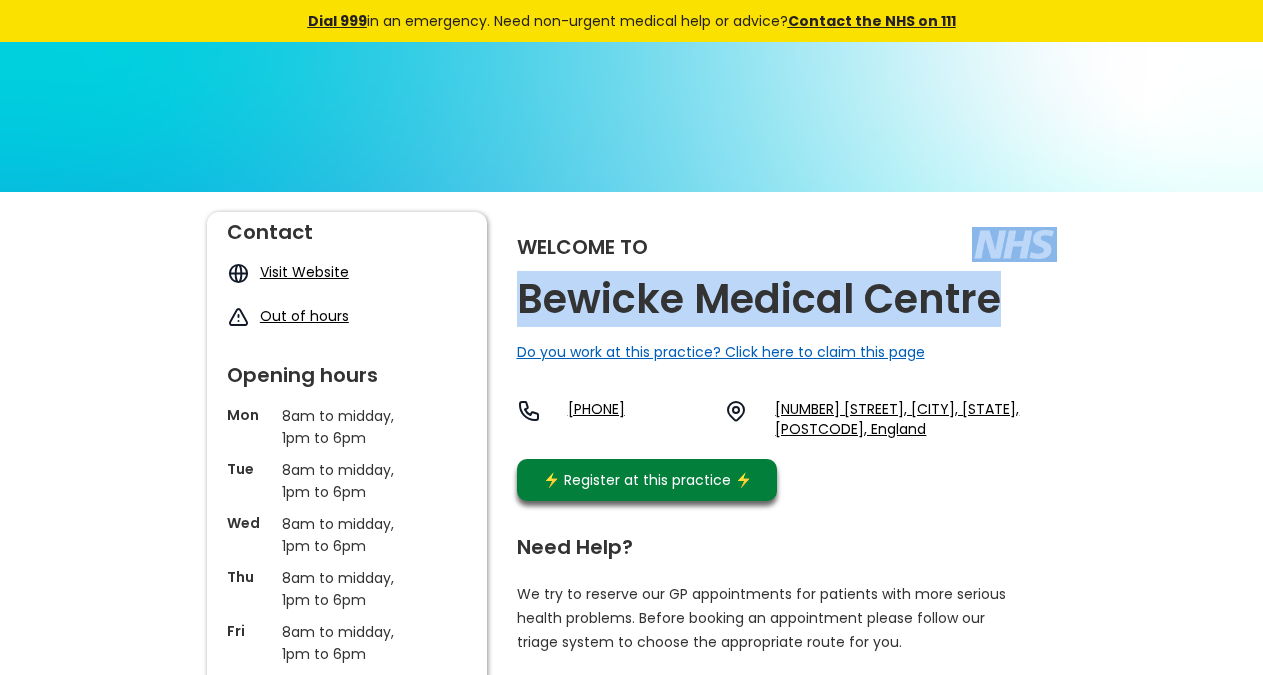 copy on "[MEDICAL_PRACTICE]" 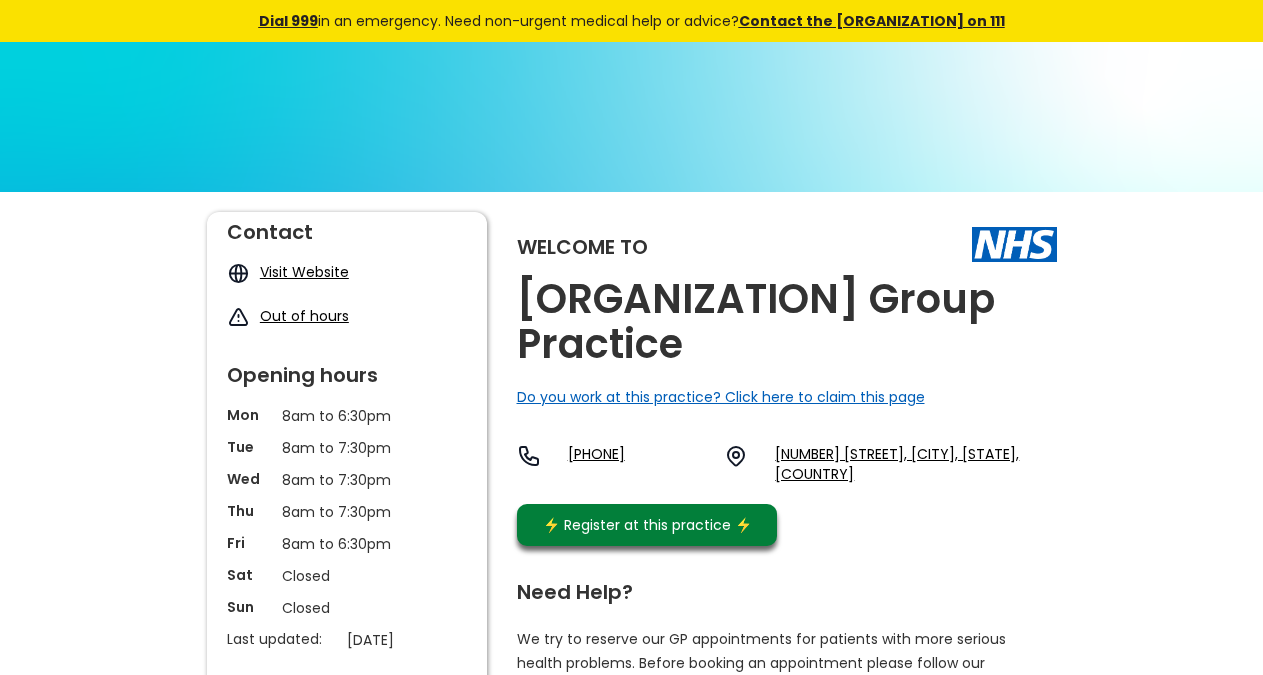 scroll, scrollTop: 0, scrollLeft: 0, axis: both 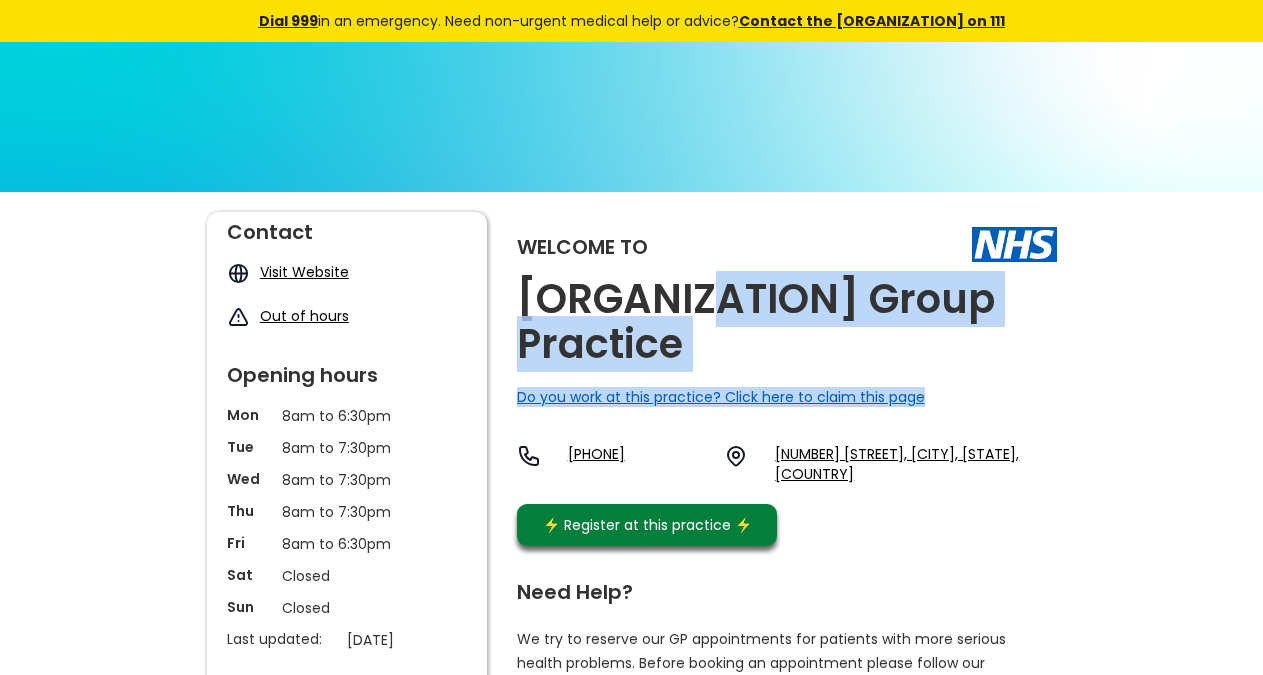 drag, startPoint x: 986, startPoint y: 313, endPoint x: 710, endPoint y: 289, distance: 277.0415 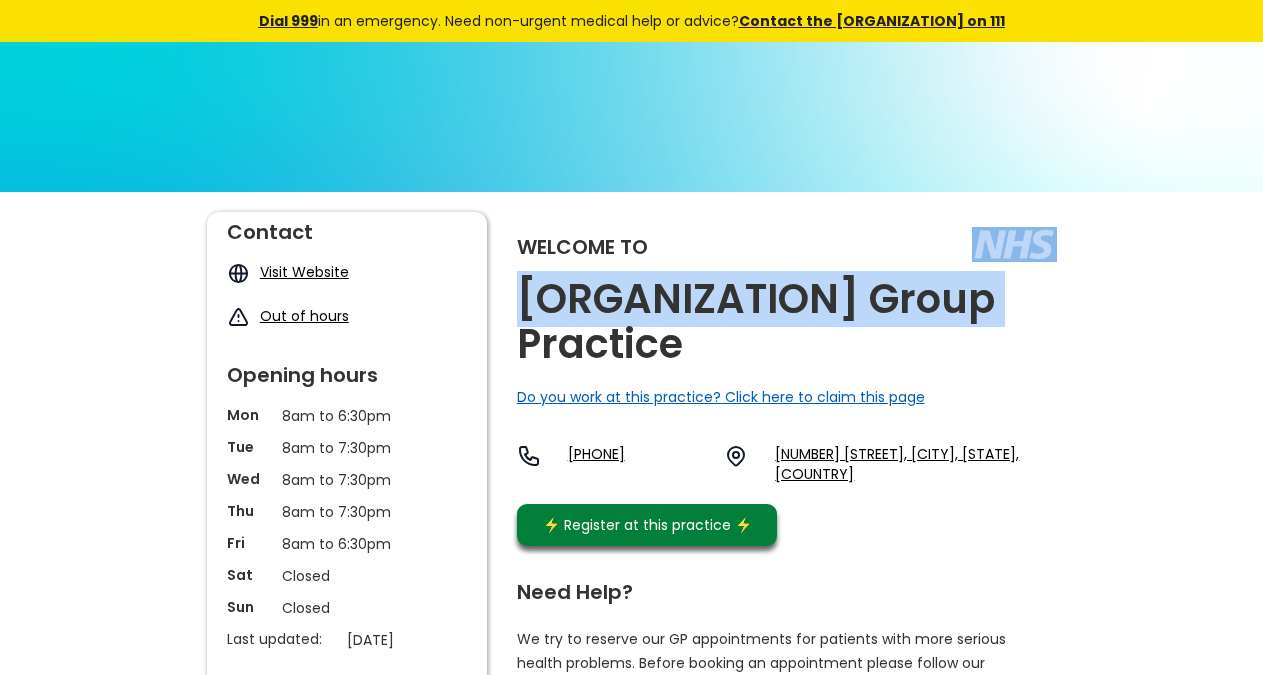 copy on "[ORGANIZATION] Group Practice" 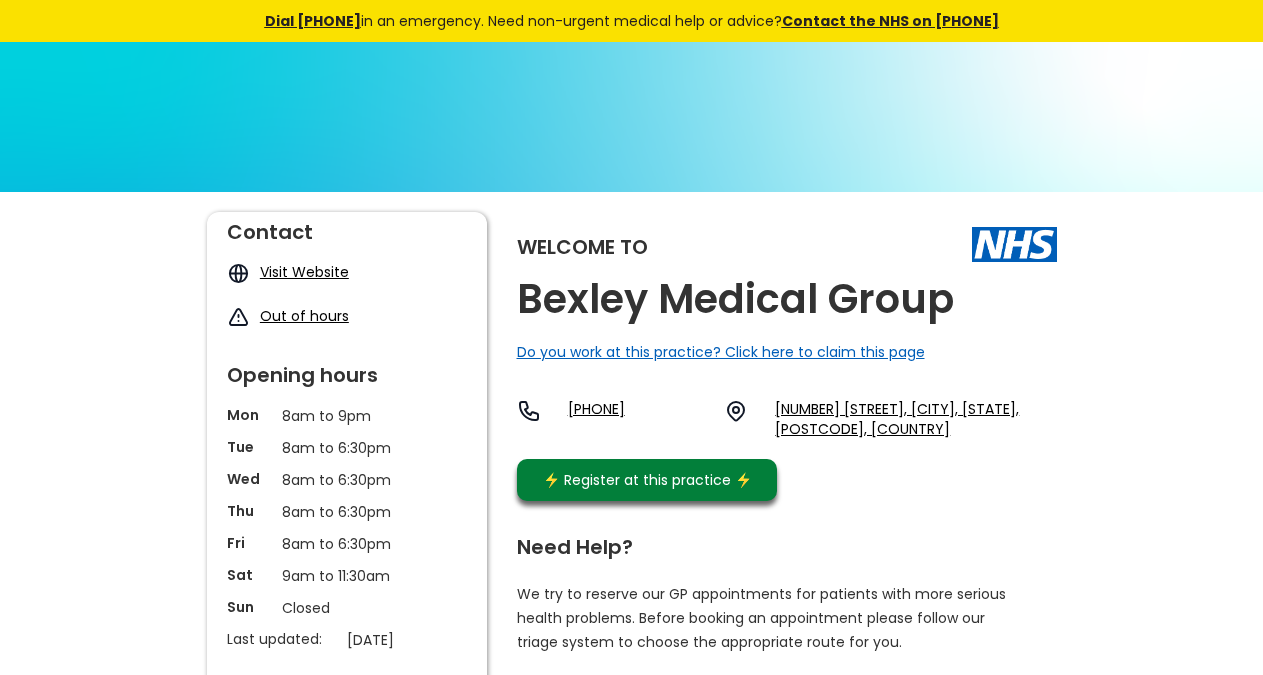 scroll, scrollTop: 0, scrollLeft: 0, axis: both 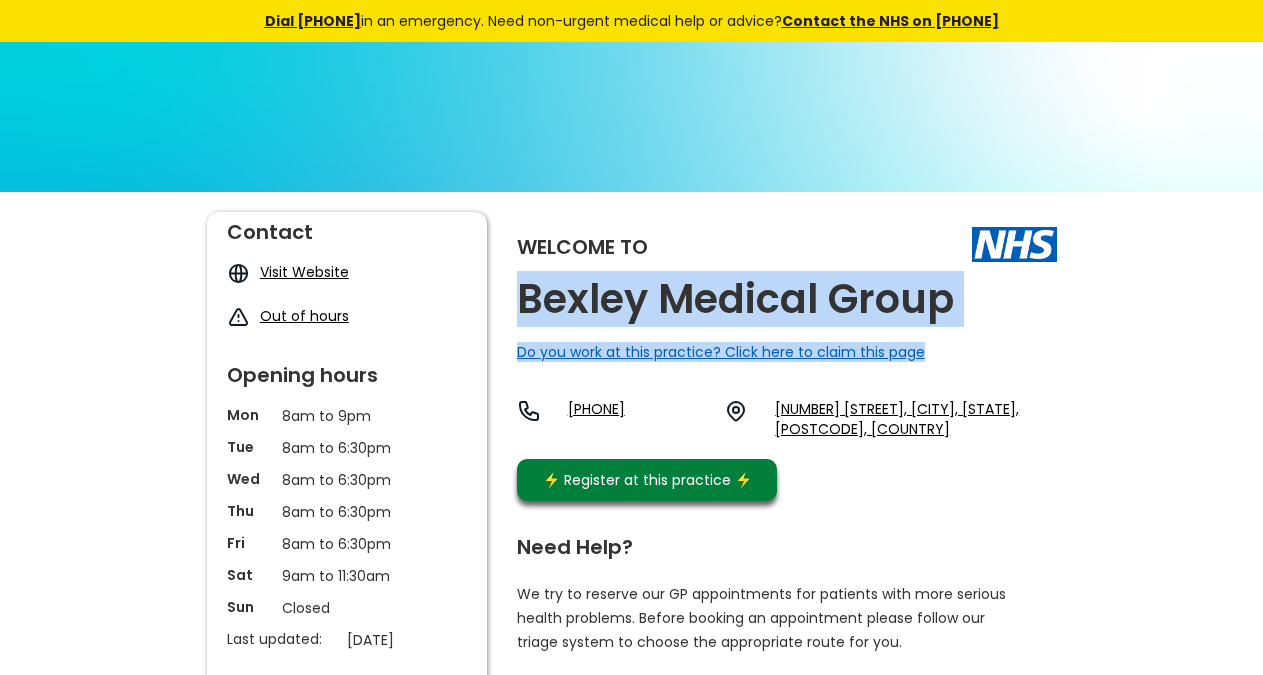 drag, startPoint x: 959, startPoint y: 310, endPoint x: 528, endPoint y: 326, distance: 431.29688 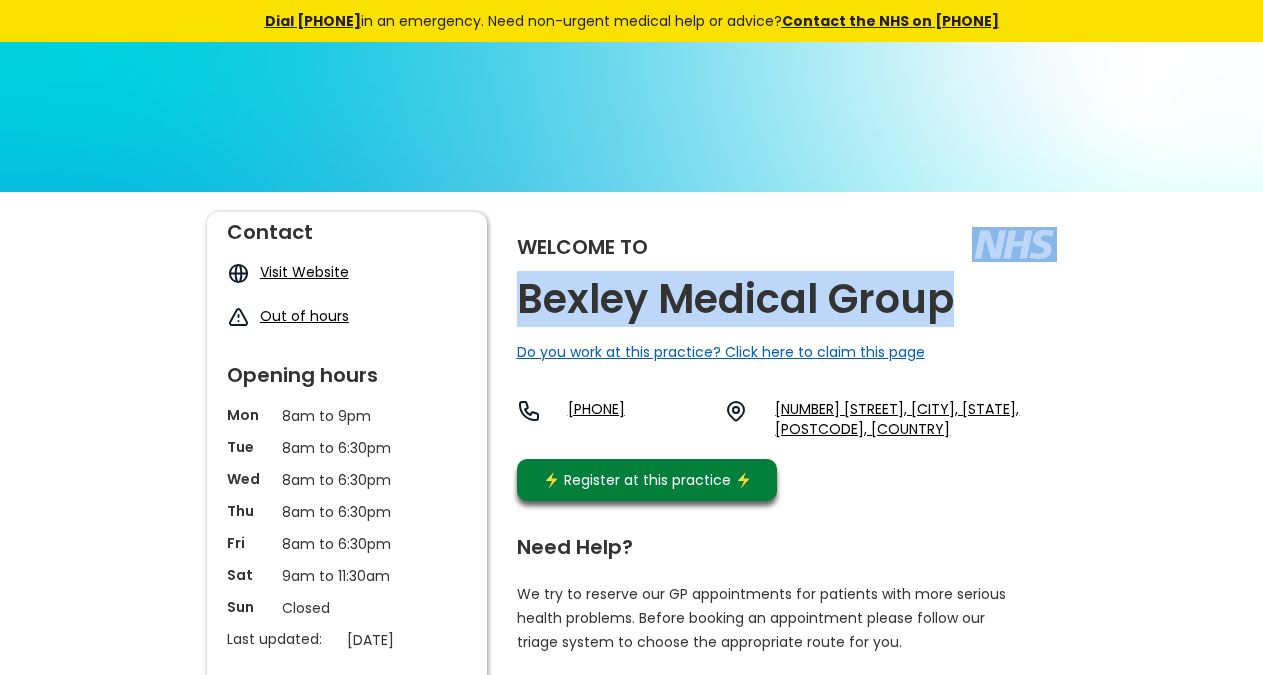 copy on "Bexley Medical Group" 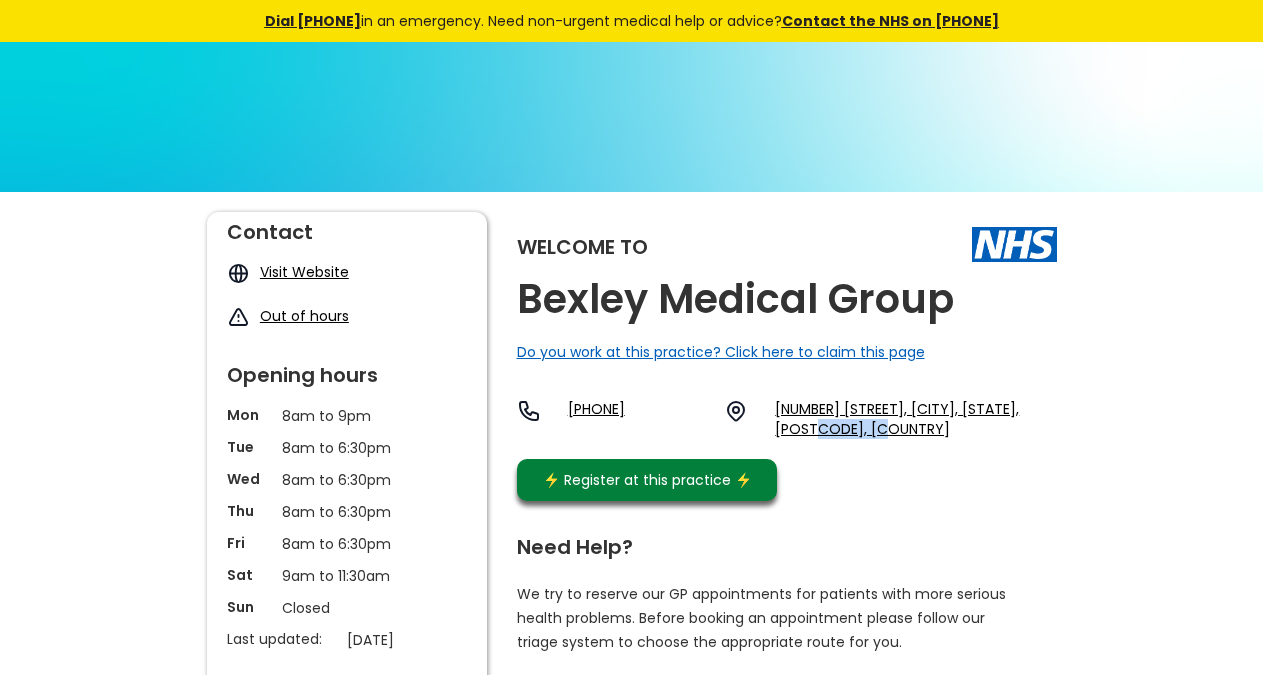 copy on "Da7 5rb," 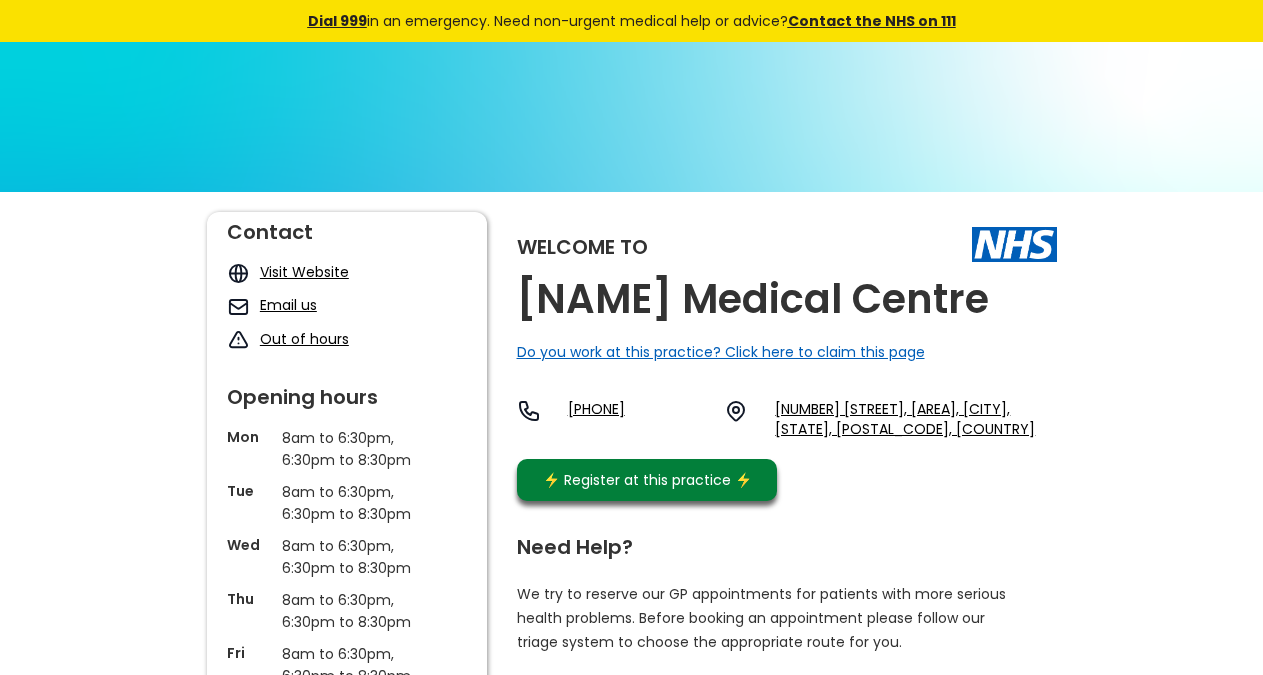 scroll, scrollTop: 0, scrollLeft: 0, axis: both 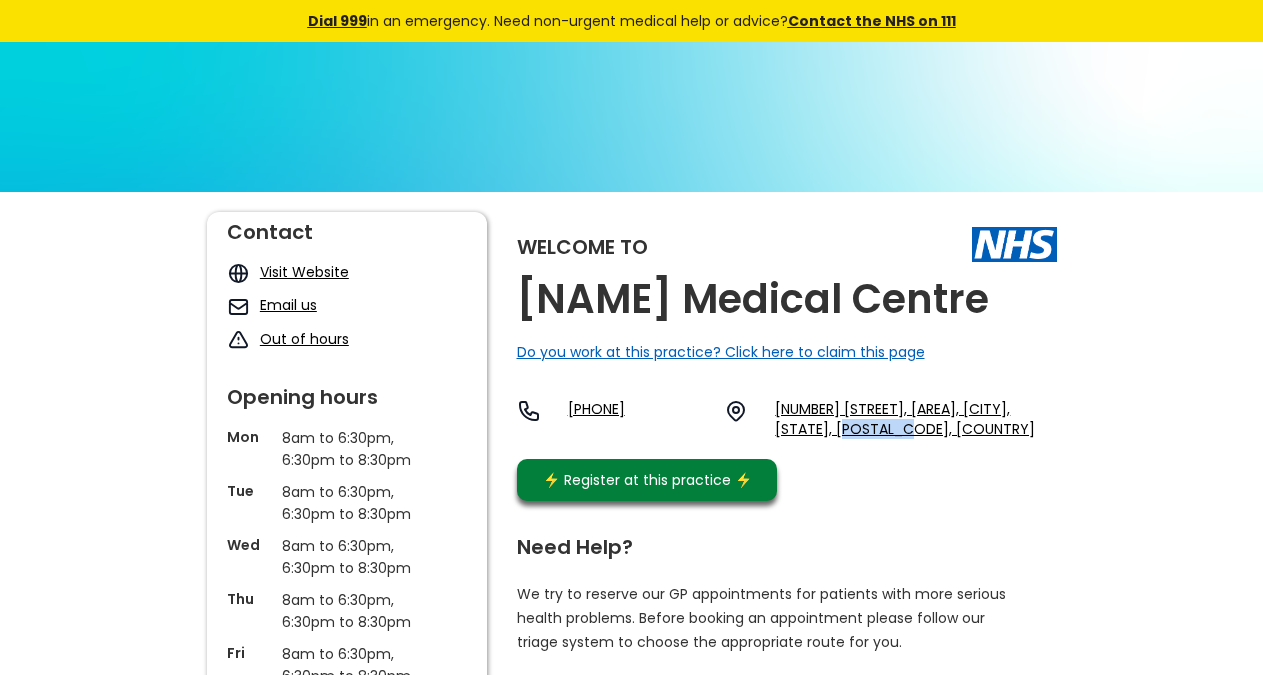 copy on "Sl1 6bb," 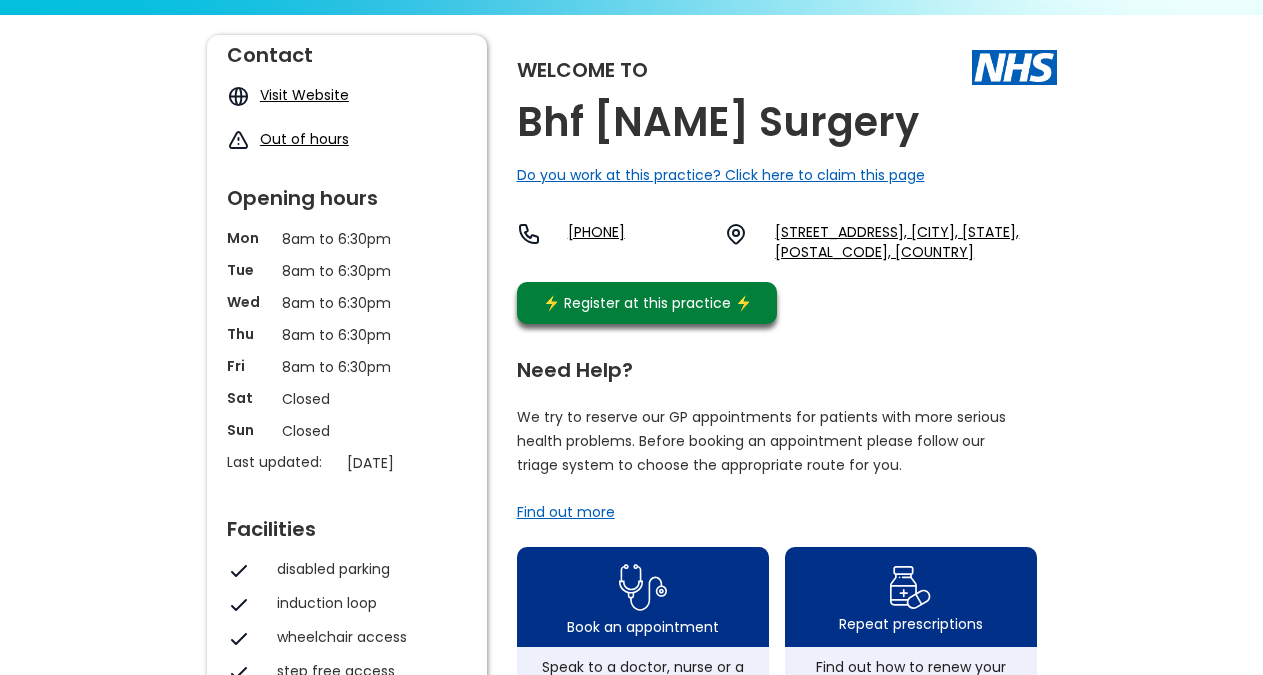 scroll, scrollTop: 204, scrollLeft: 0, axis: vertical 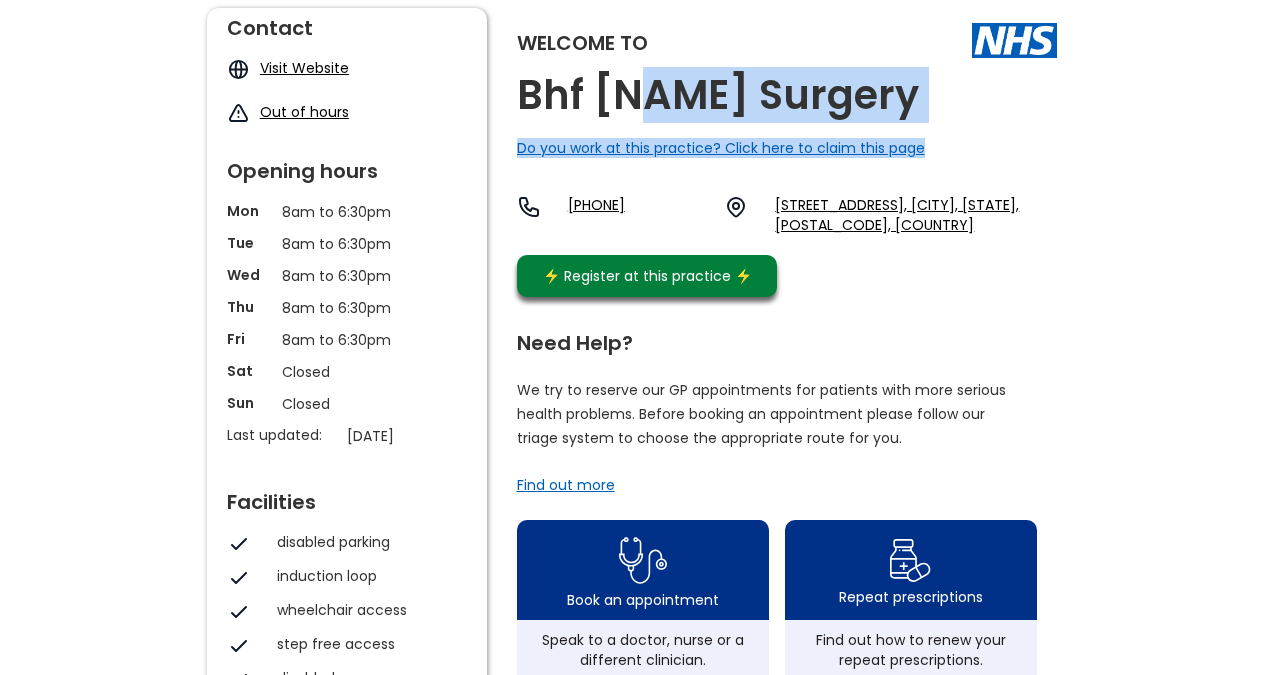 drag, startPoint x: 1010, startPoint y: 122, endPoint x: 628, endPoint y: 103, distance: 382.47223 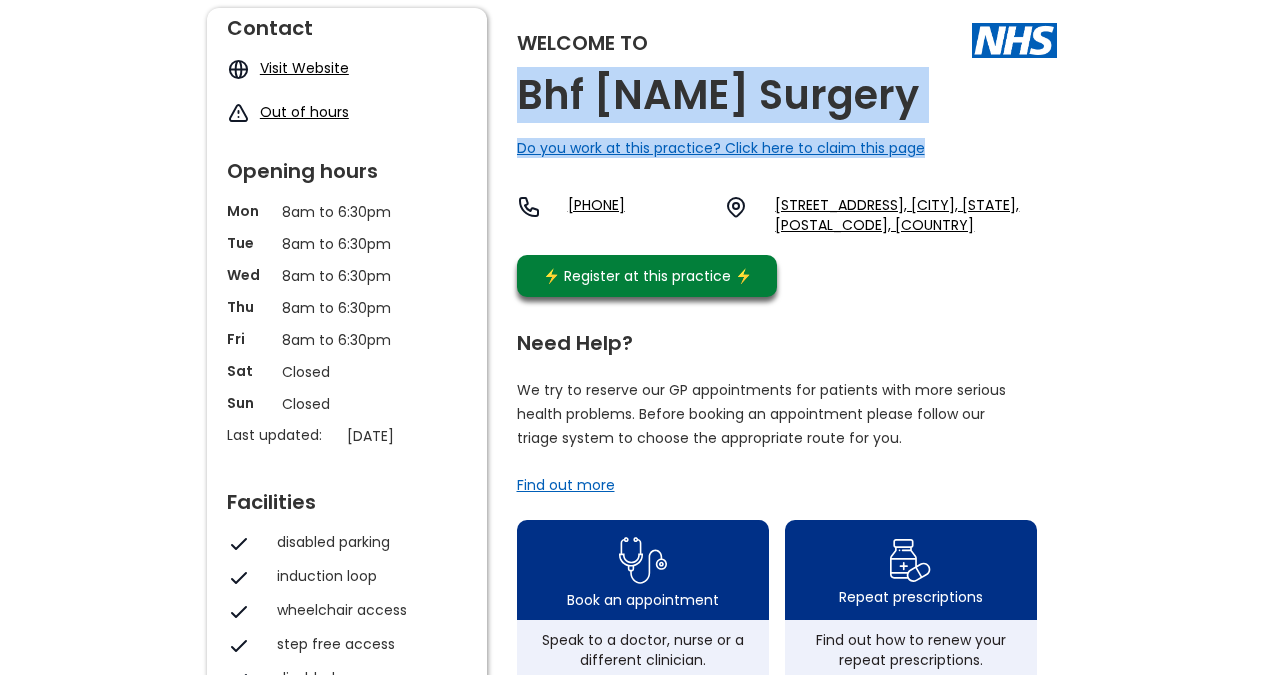 copy on "Bhf Highgate Surgery Do you work at this practice? Click here to claim this page" 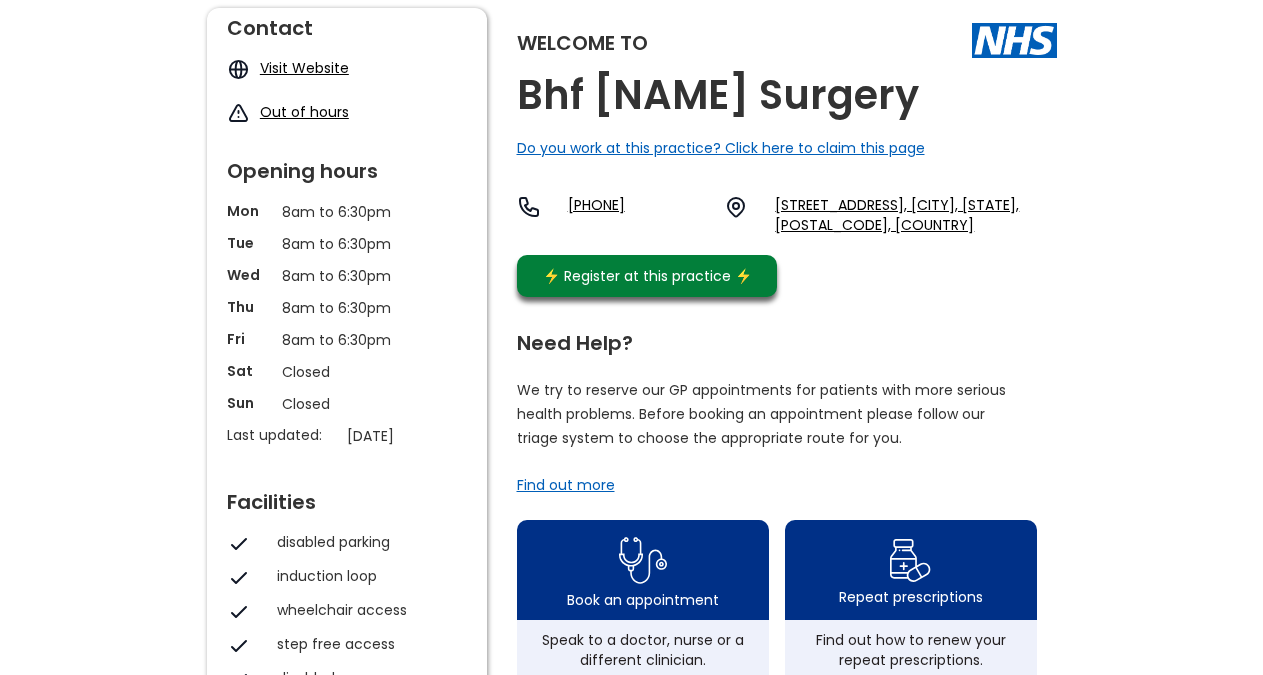 copy on "Bhf Highgate Surgery" 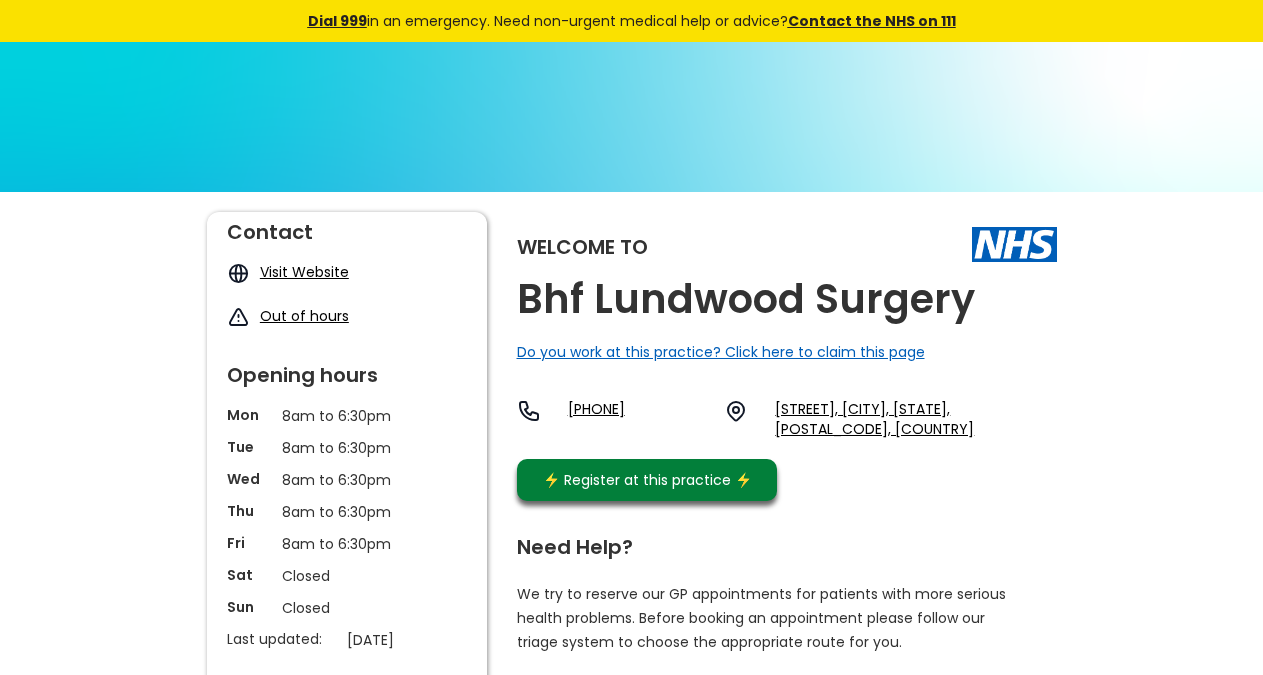 scroll, scrollTop: 0, scrollLeft: 0, axis: both 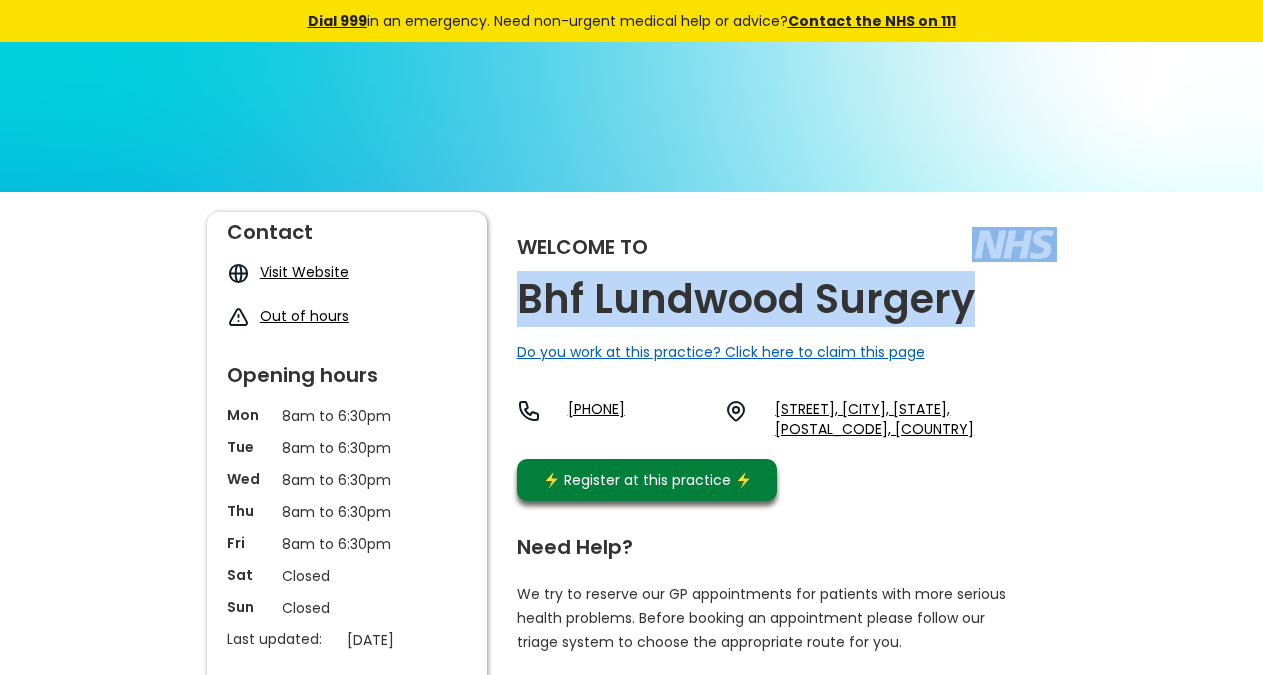 copy on "Bhf Lundwood Surgery" 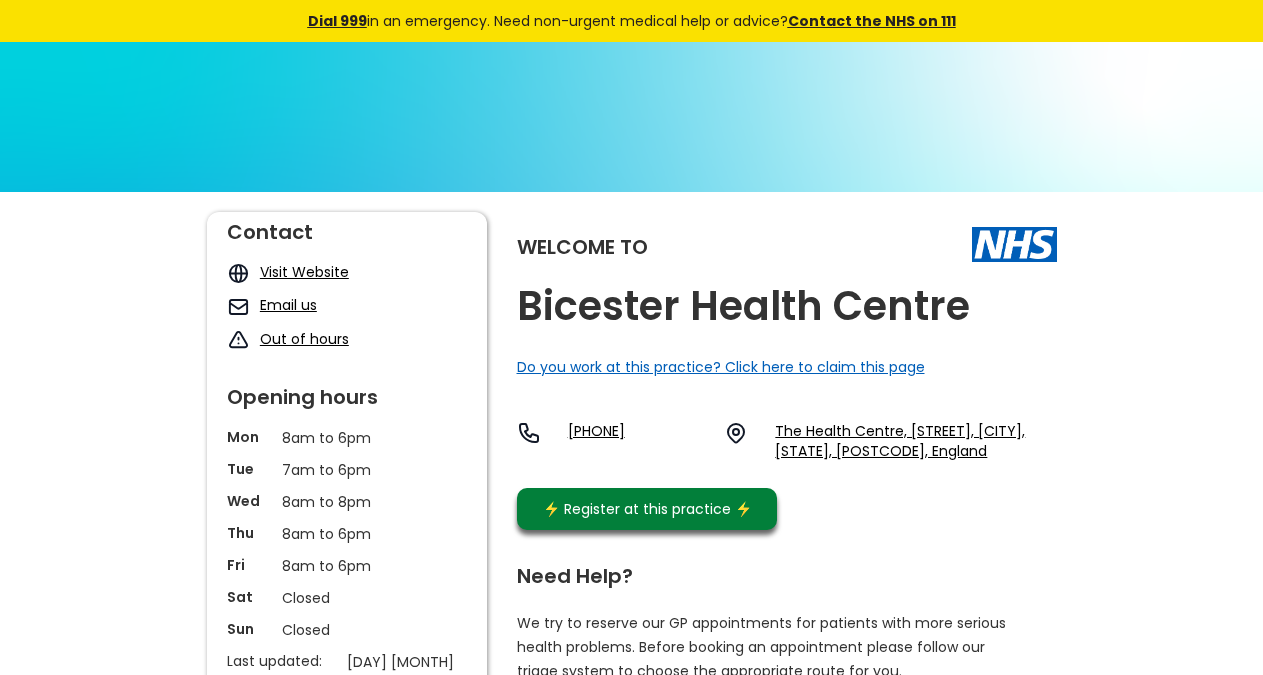 scroll, scrollTop: 0, scrollLeft: 0, axis: both 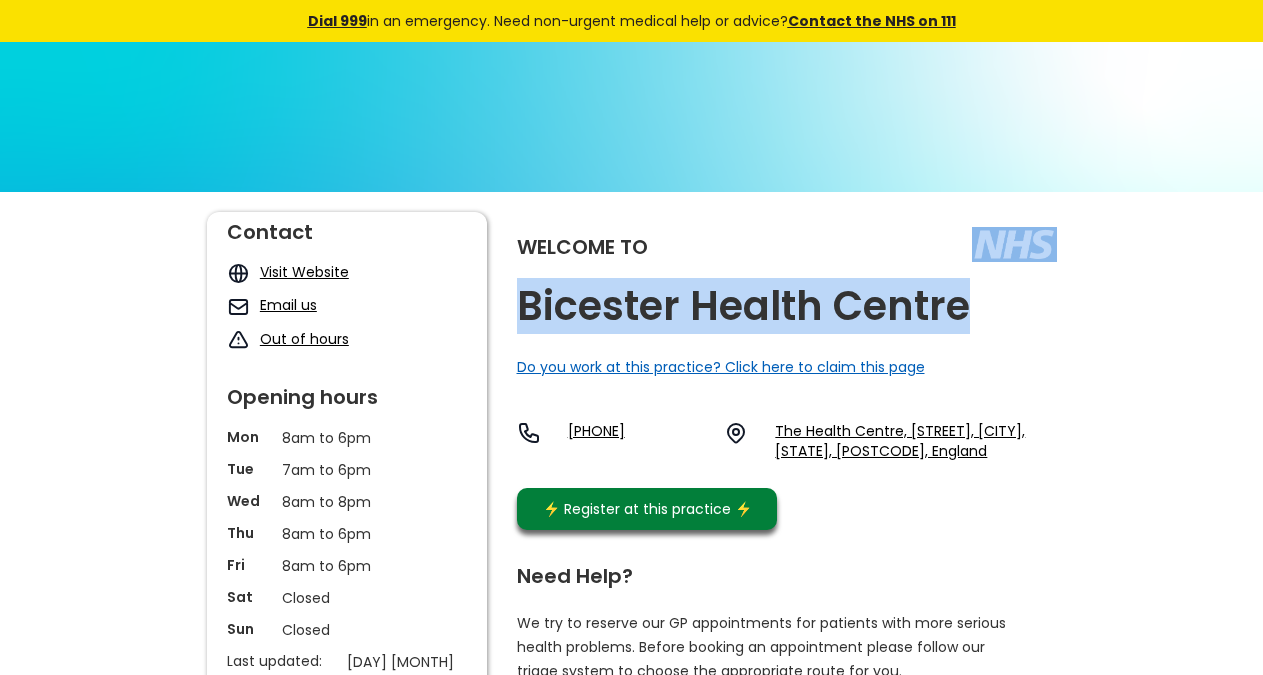 copy on "Bicester Health Centre" 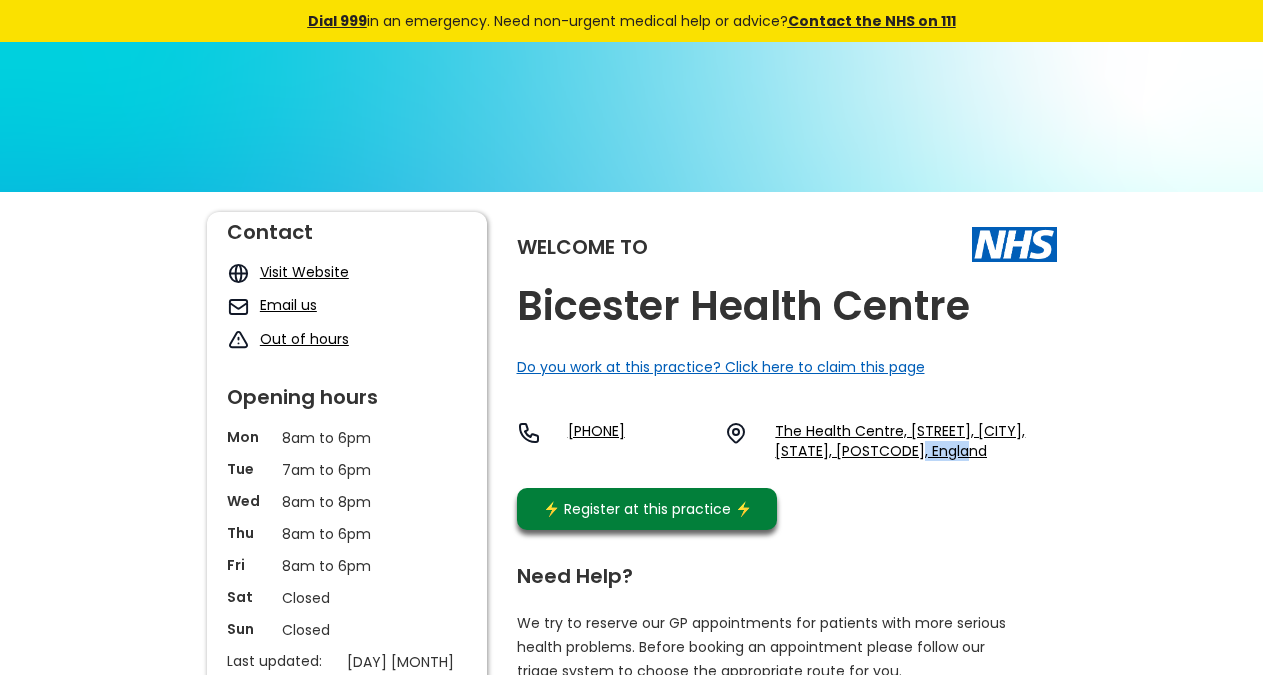 copy on "[POSTCODE]" 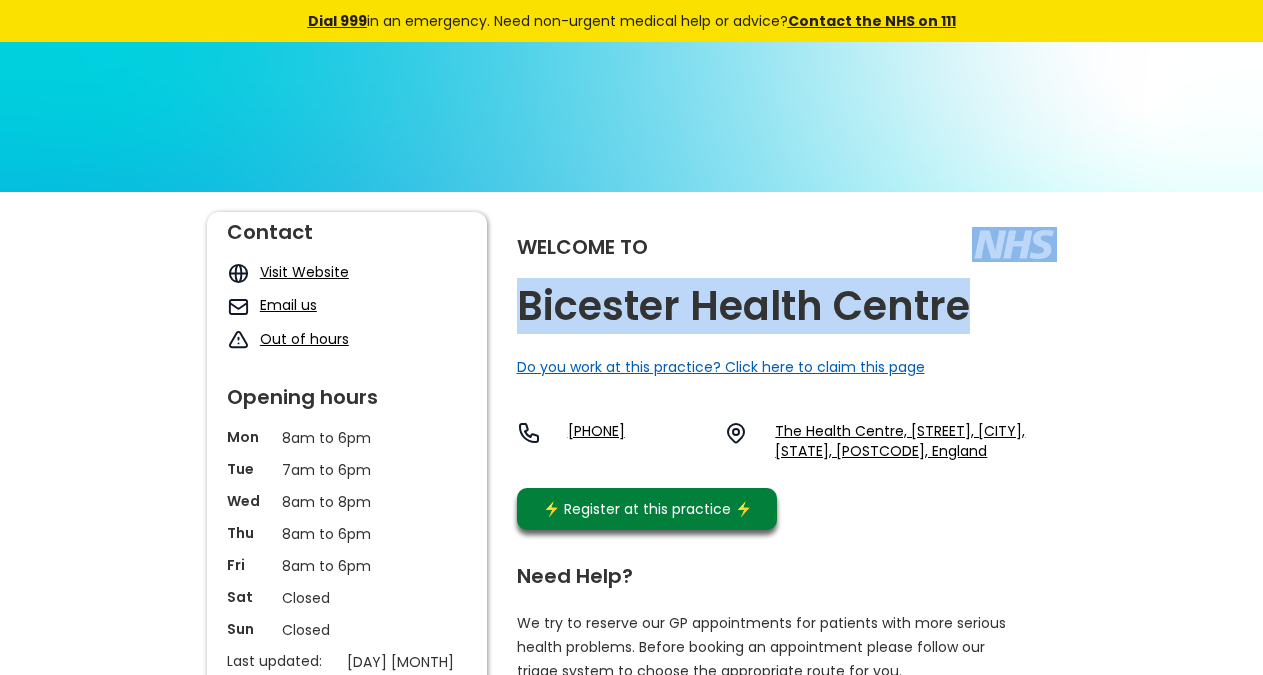 copy on "Bicester Health Centre" 